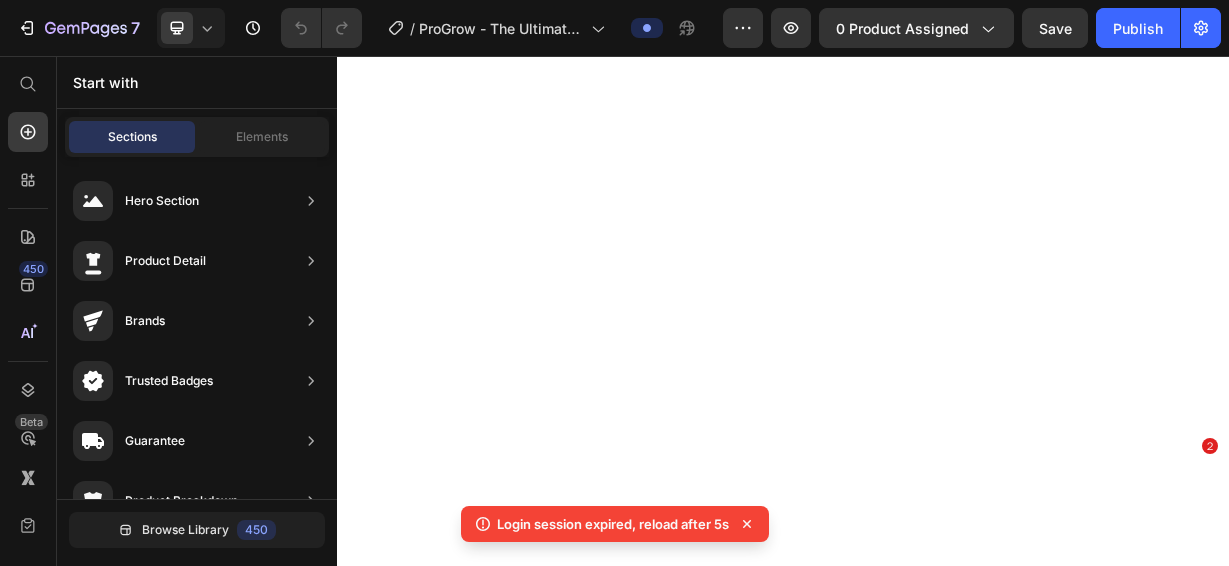 scroll, scrollTop: 0, scrollLeft: 0, axis: both 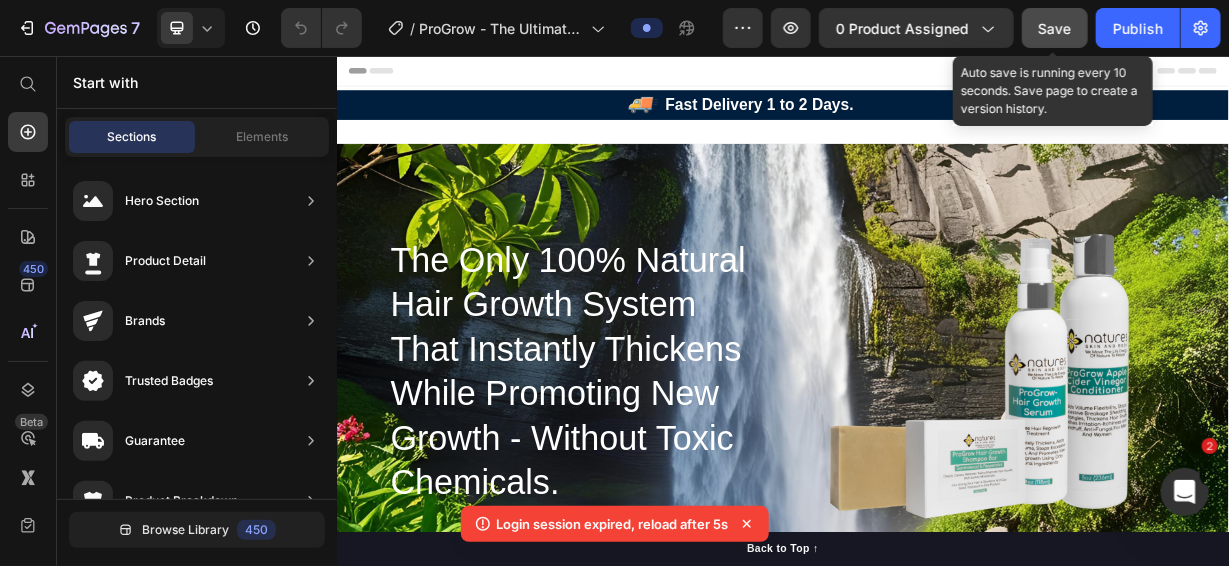 click on "Save" at bounding box center [1055, 28] 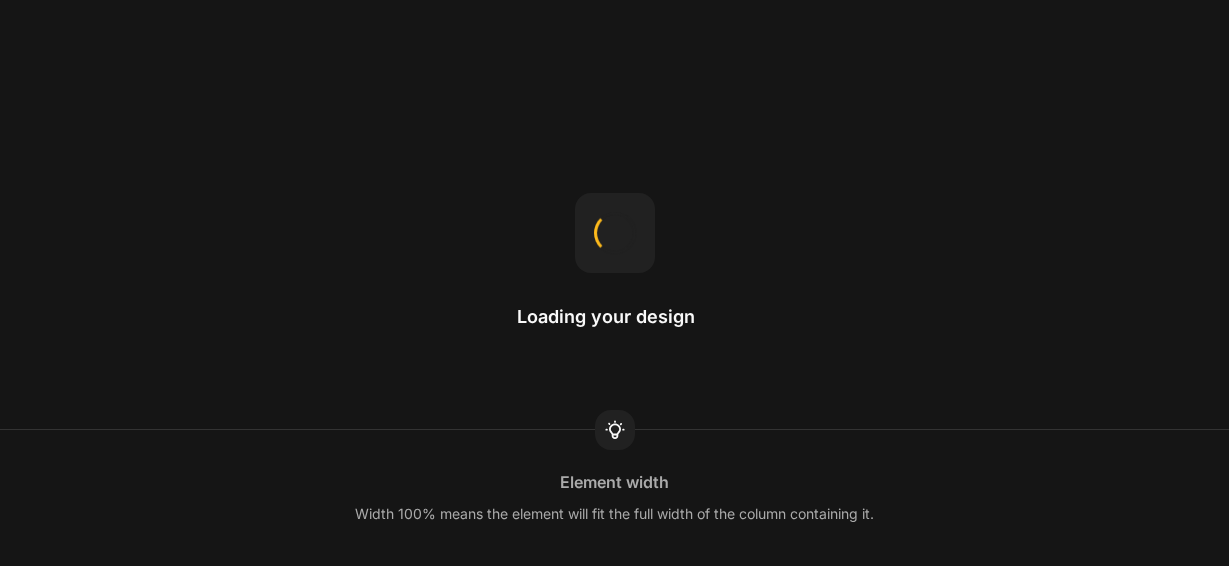 scroll, scrollTop: 0, scrollLeft: 0, axis: both 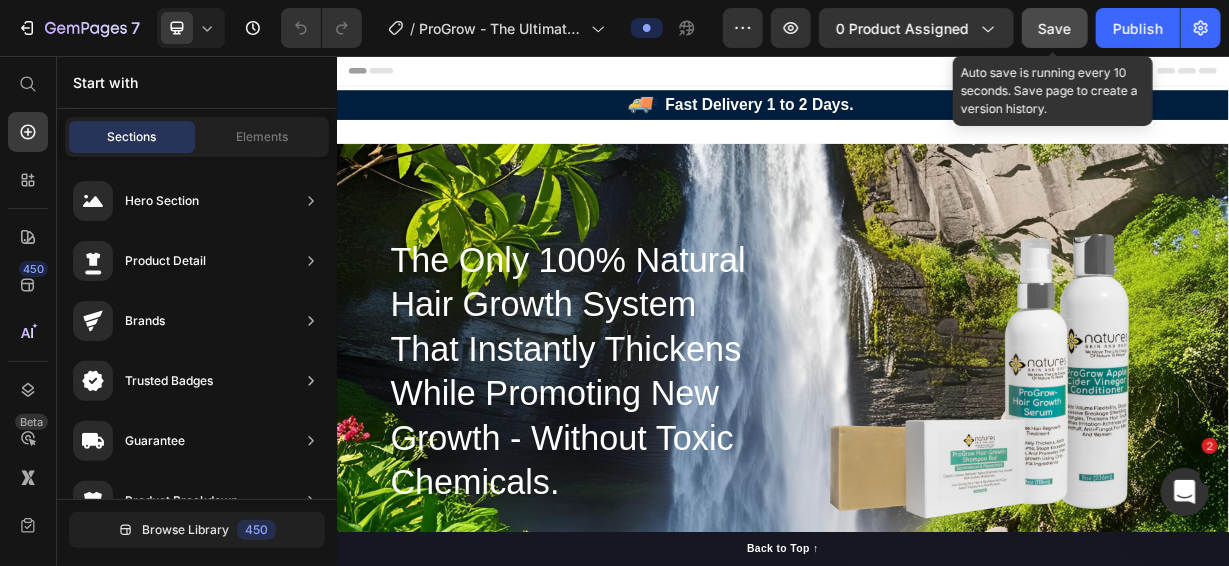 click on "Save" at bounding box center [1055, 28] 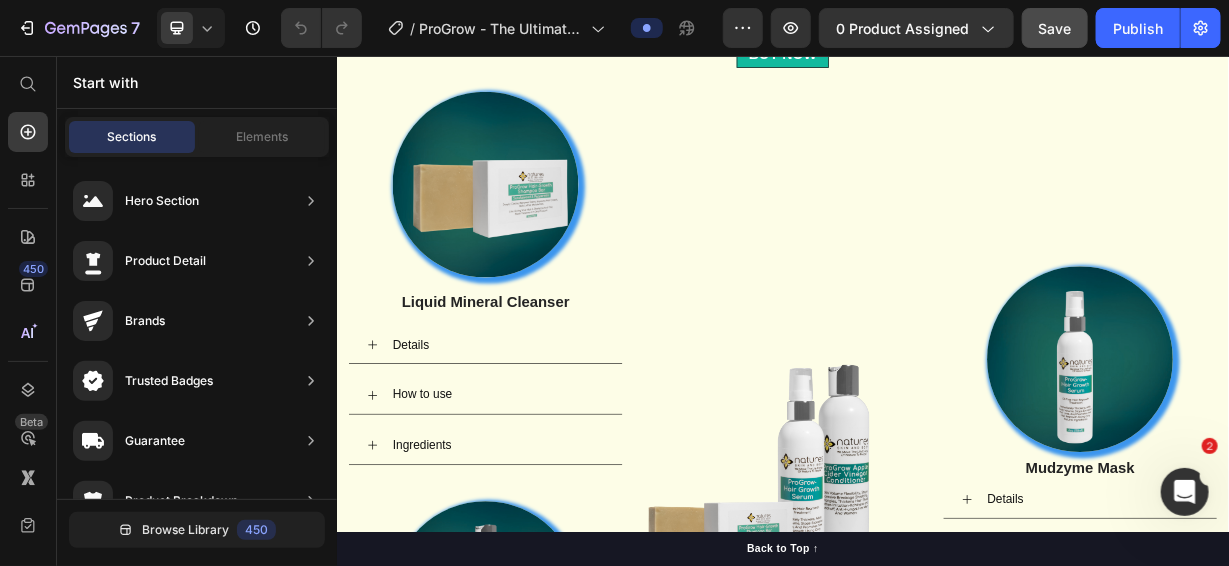 scroll, scrollTop: 3800, scrollLeft: 0, axis: vertical 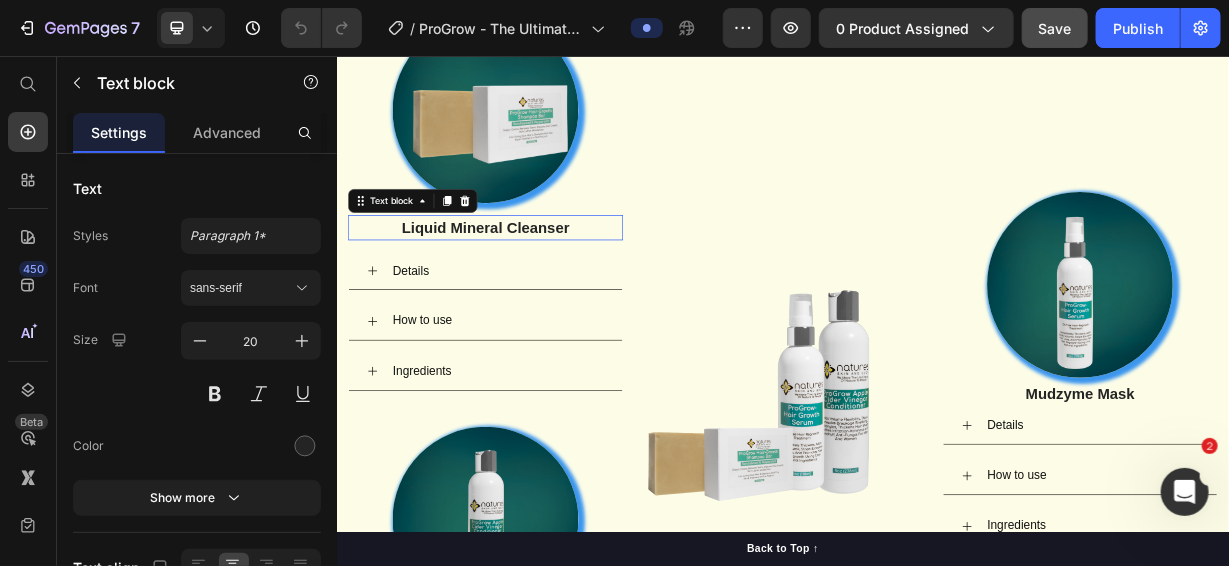 click on "Liquid Mineral Cleanser" at bounding box center (536, 286) 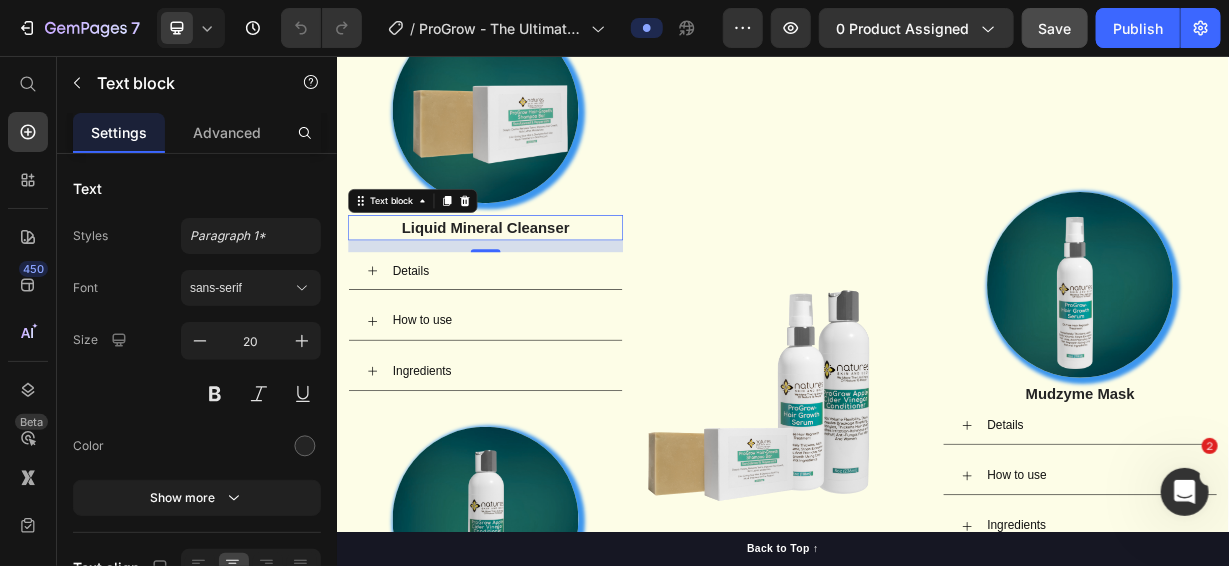 click on "Liquid Mineral Cleanser" at bounding box center (536, 286) 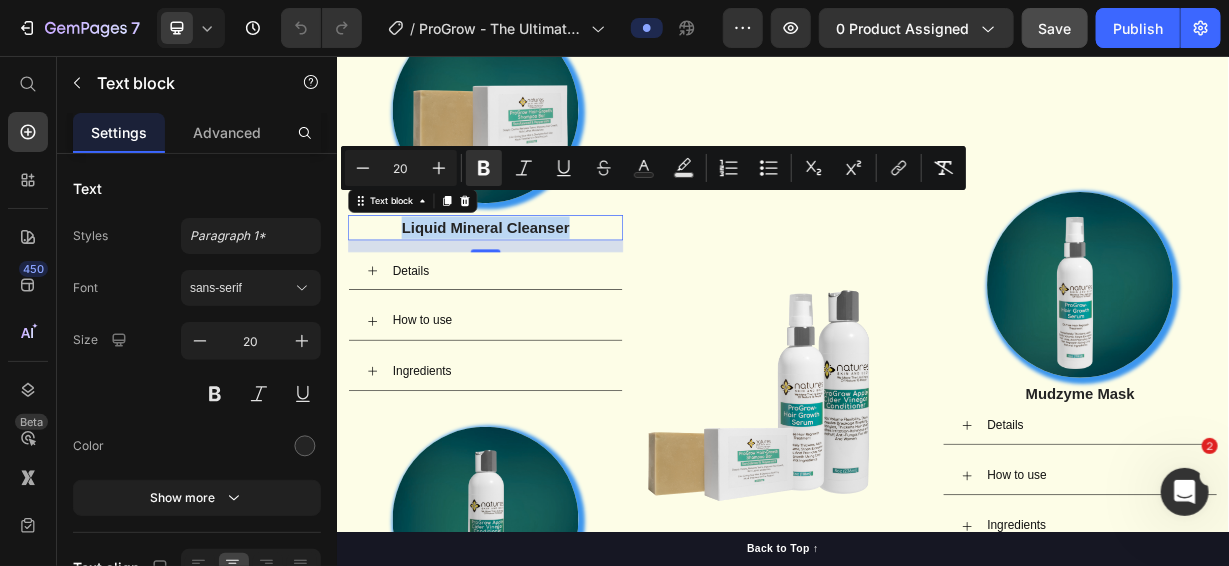 drag, startPoint x: 415, startPoint y: 247, endPoint x: 643, endPoint y: 255, distance: 228.1403 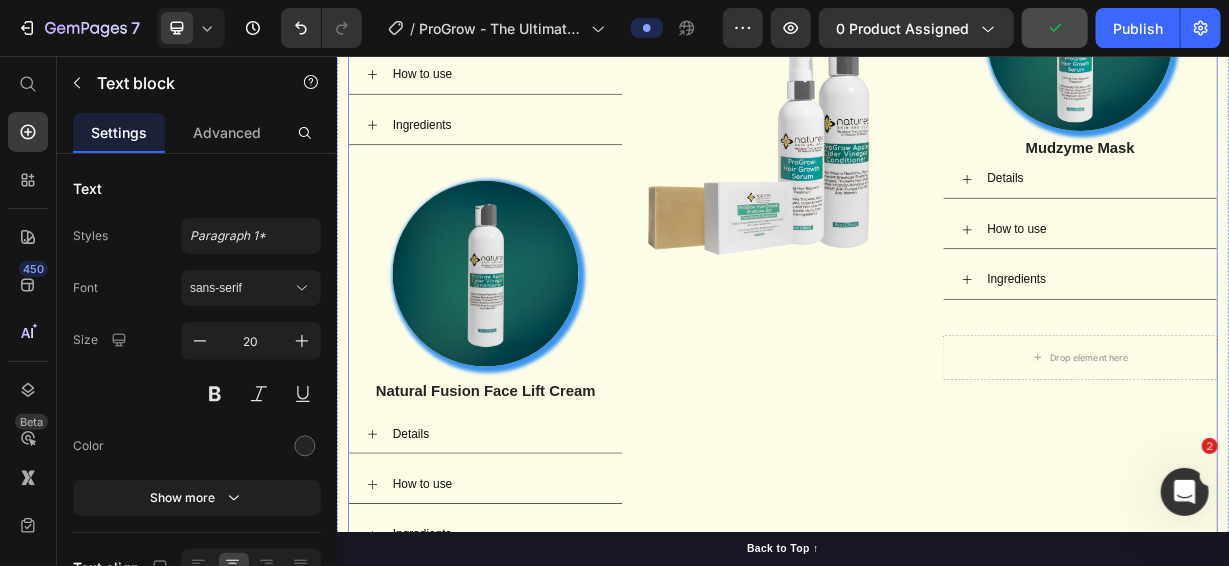 scroll, scrollTop: 3900, scrollLeft: 0, axis: vertical 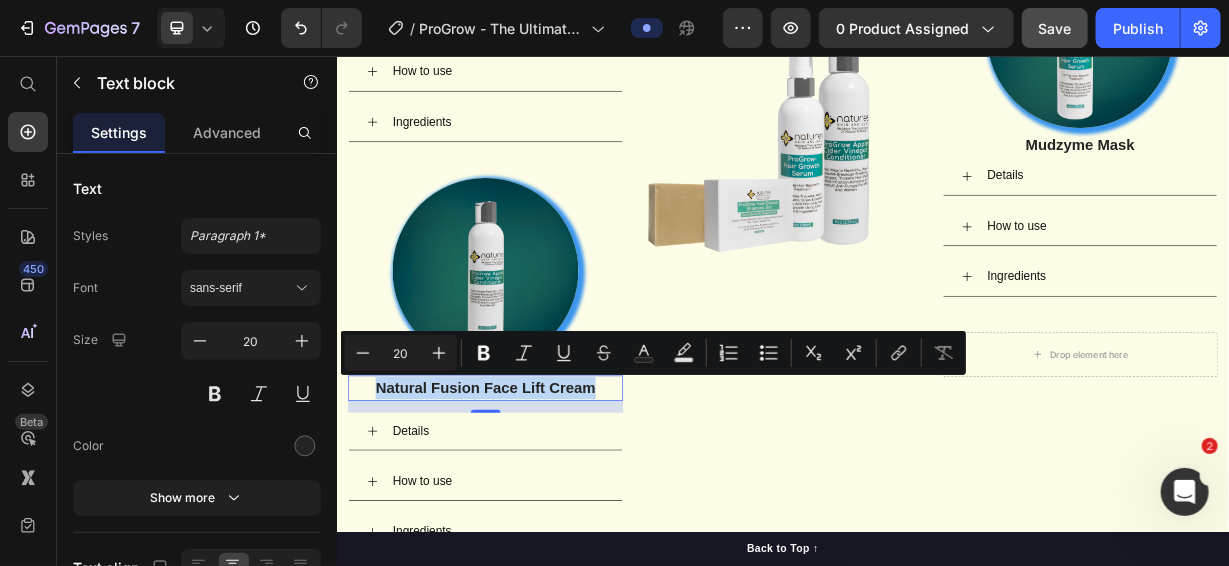drag, startPoint x: 385, startPoint y: 497, endPoint x: 678, endPoint y: 498, distance: 293.0017 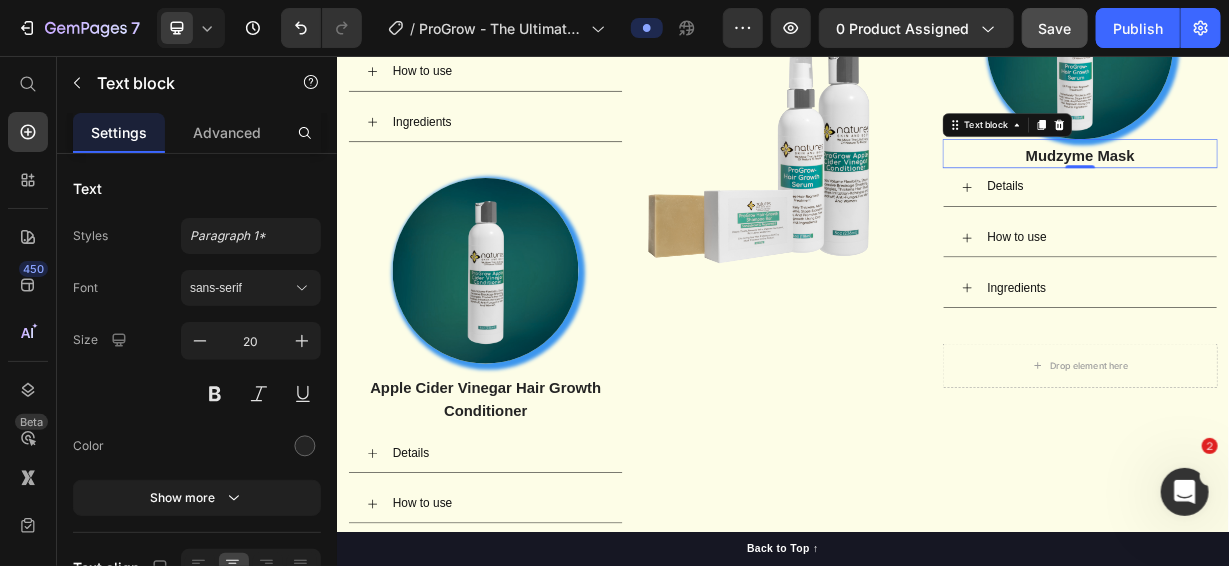click on "Mudzyme Mask" at bounding box center (1336, 189) 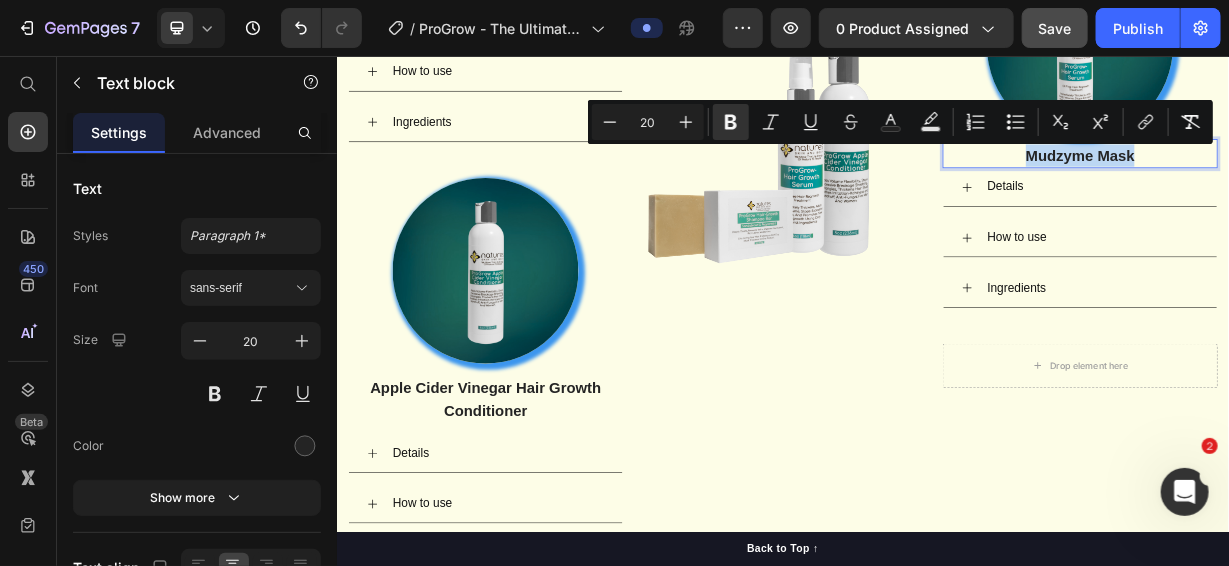 drag, startPoint x: 1255, startPoint y: 183, endPoint x: 1402, endPoint y: 188, distance: 147.085 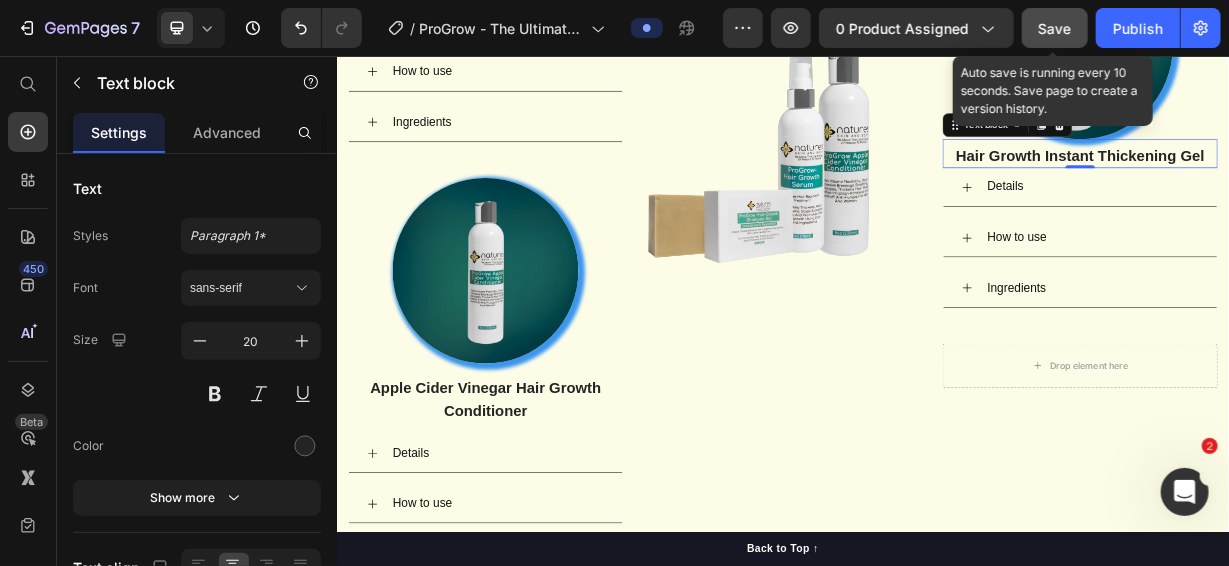 click on "Save" at bounding box center (1055, 28) 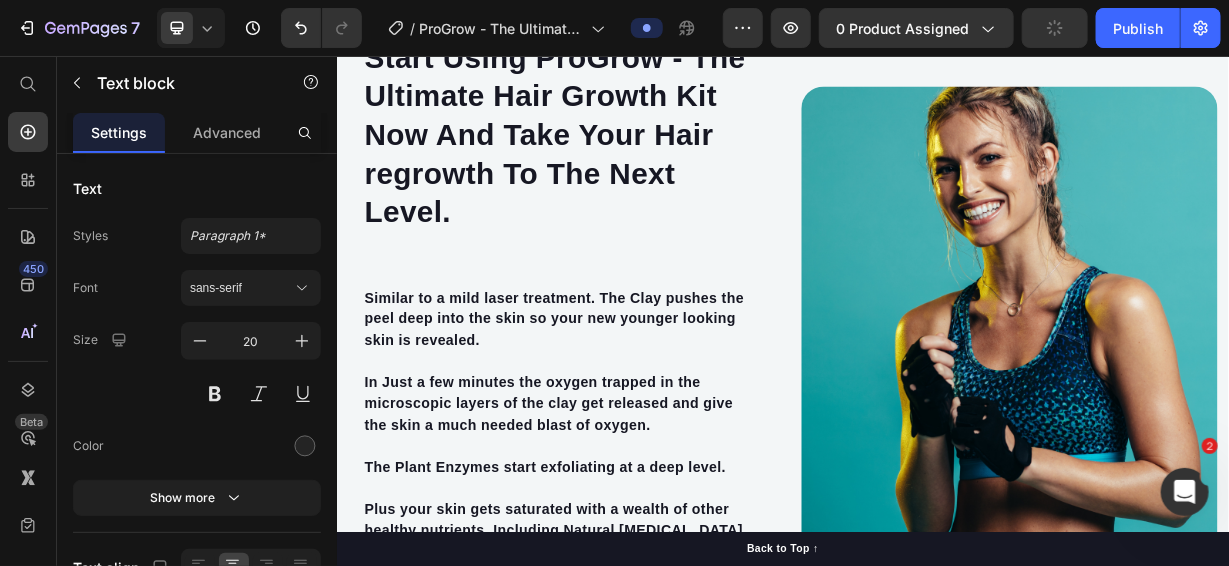 scroll, scrollTop: 5500, scrollLeft: 0, axis: vertical 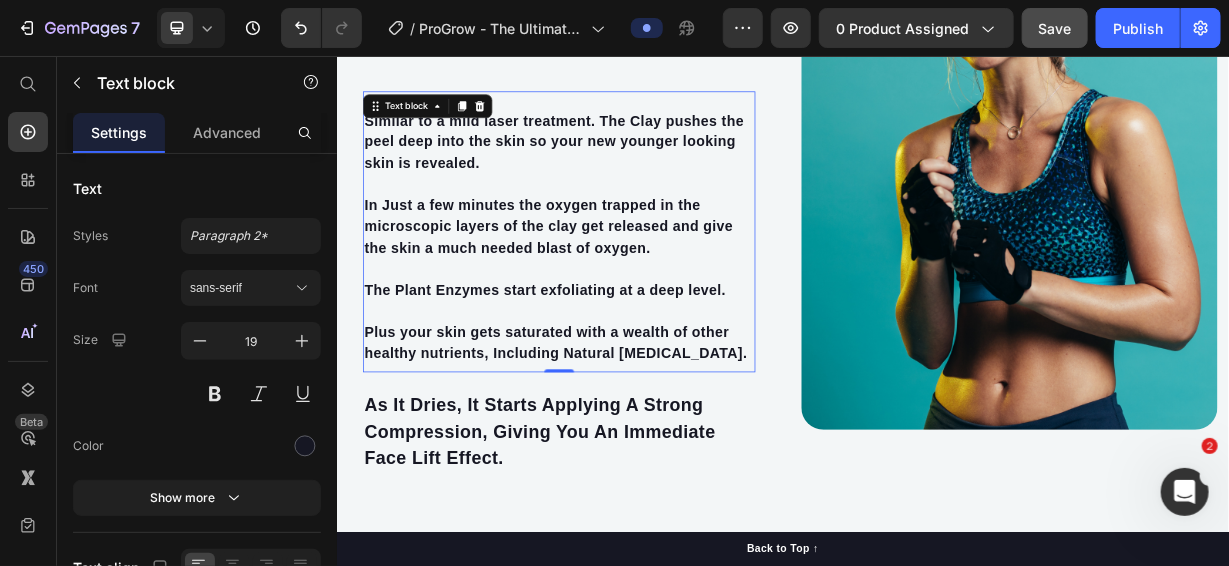 click on "Plus your skin gets saturated with a wealth of other healthy nutrients, Including Natural Retinol." at bounding box center [635, 442] 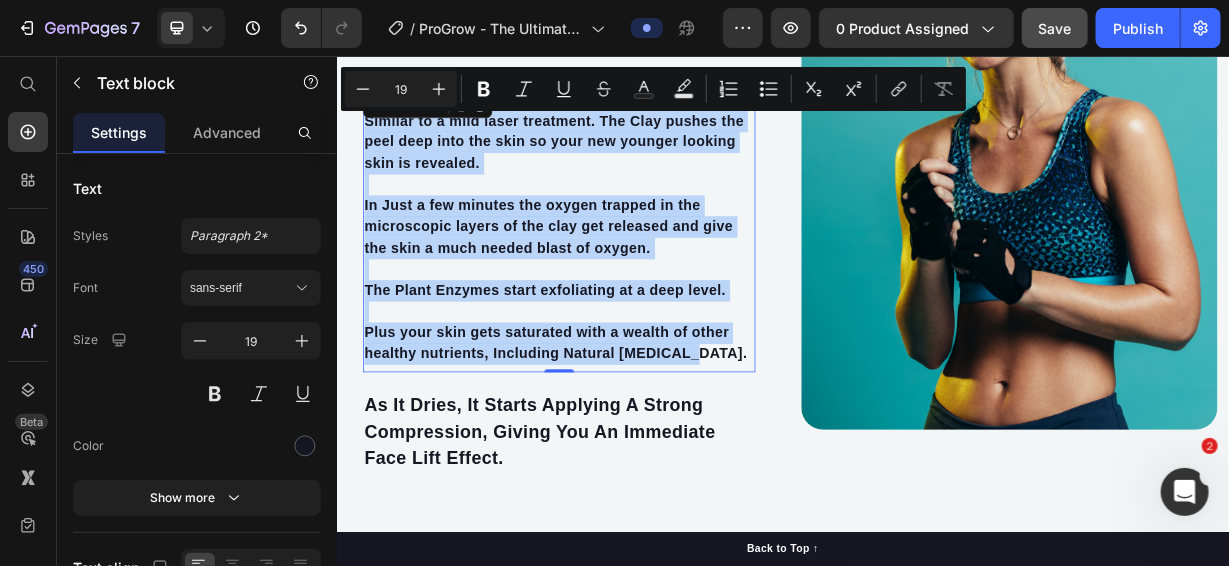 drag, startPoint x: 792, startPoint y: 456, endPoint x: 372, endPoint y: 145, distance: 522.6098 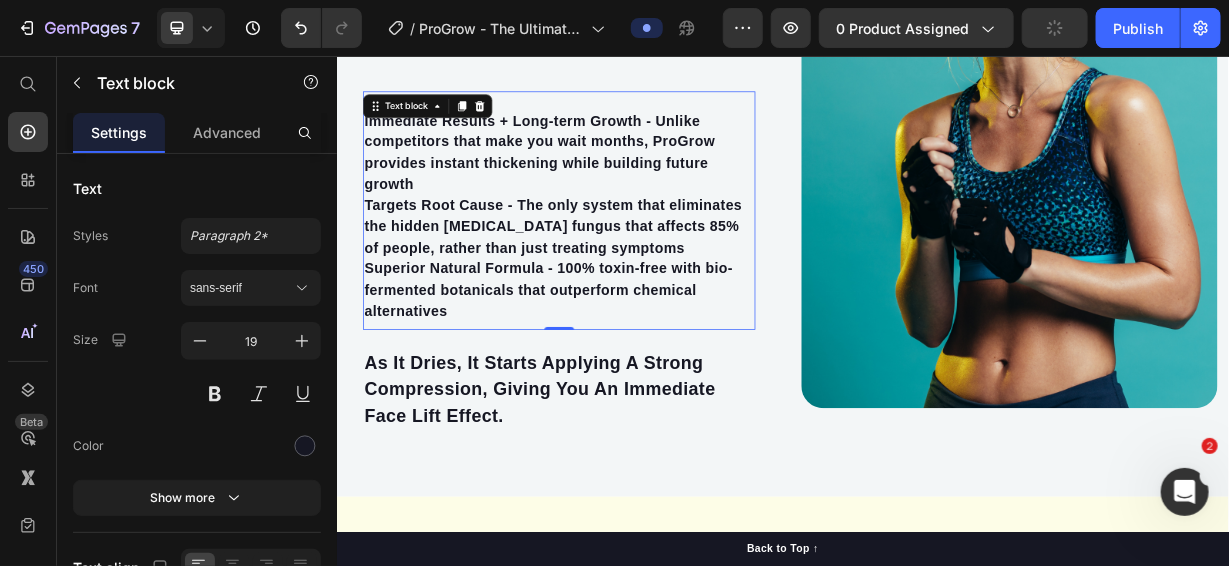 click on "Immediate Results + Long-term Growth - Unlike competitors that make you wait months, ProGrow provides instant thickening while building future growth Targets Root Cause - The only system that eliminates the hidden Malassezia fungus that affects 85% of people, rather than just treating symptoms Superior Natural Formula - 100% toxin-free with bio-fermented botanicals that outperform chemical alternatives" at bounding box center [635, 271] 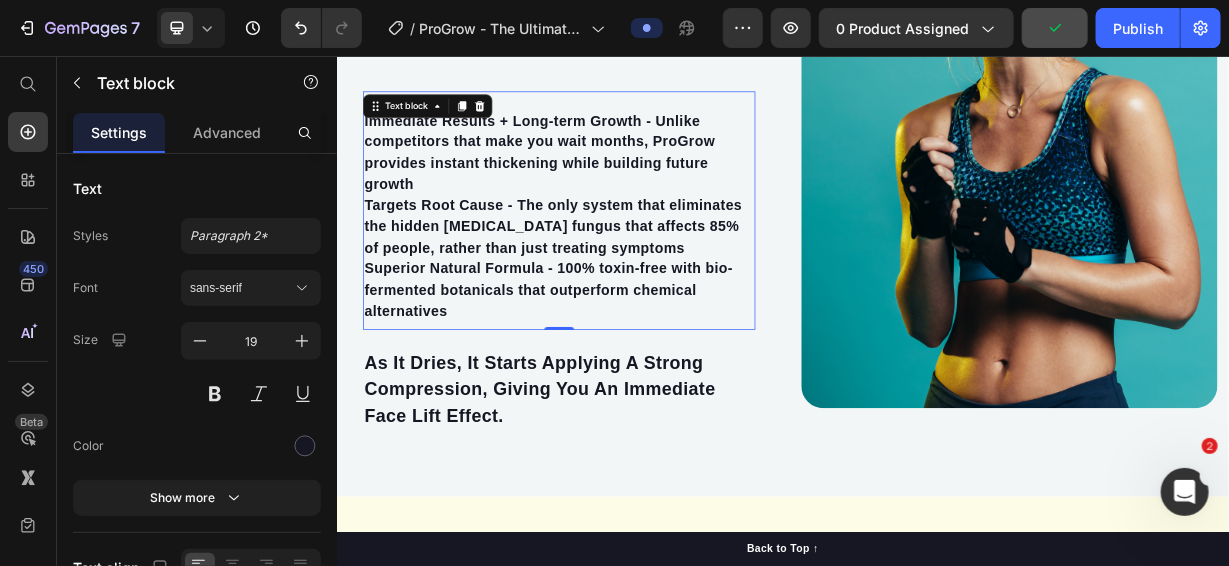 click on "Immediate Results + Long-term Growth - Unlike competitors that make you wait months, ProGrow provides instant thickening while building future growth Targets Root Cause - The only system that eliminates the hidden Malassezia fungus that affects 85% of people, rather than just treating symptoms Superior Natural Formula - 100% toxin-free with bio-fermented botanicals that outperform chemical alternatives" at bounding box center [635, 271] 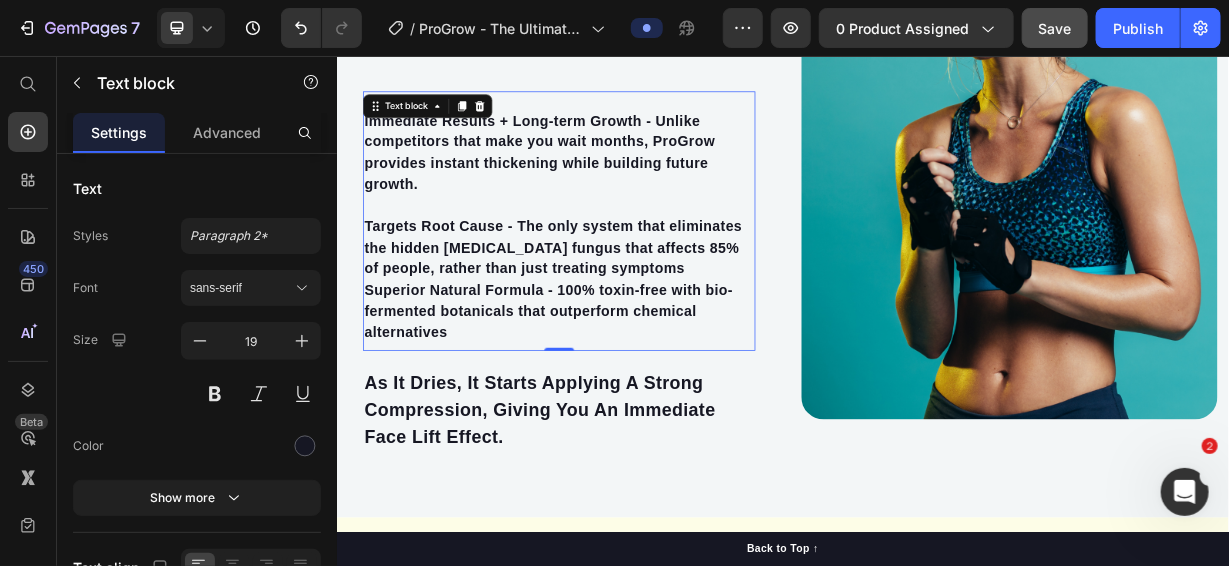 click on "⁠⁠⁠⁠⁠⁠⁠ Targets Root Cause - The only system that eliminates the hidden Malassezia fungus that affects 85% of people, rather than just treating symptoms Superior Natural Formula - 100% toxin-free with bio-fermented botanicals that outperform chemical alternatives" at bounding box center [635, 343] 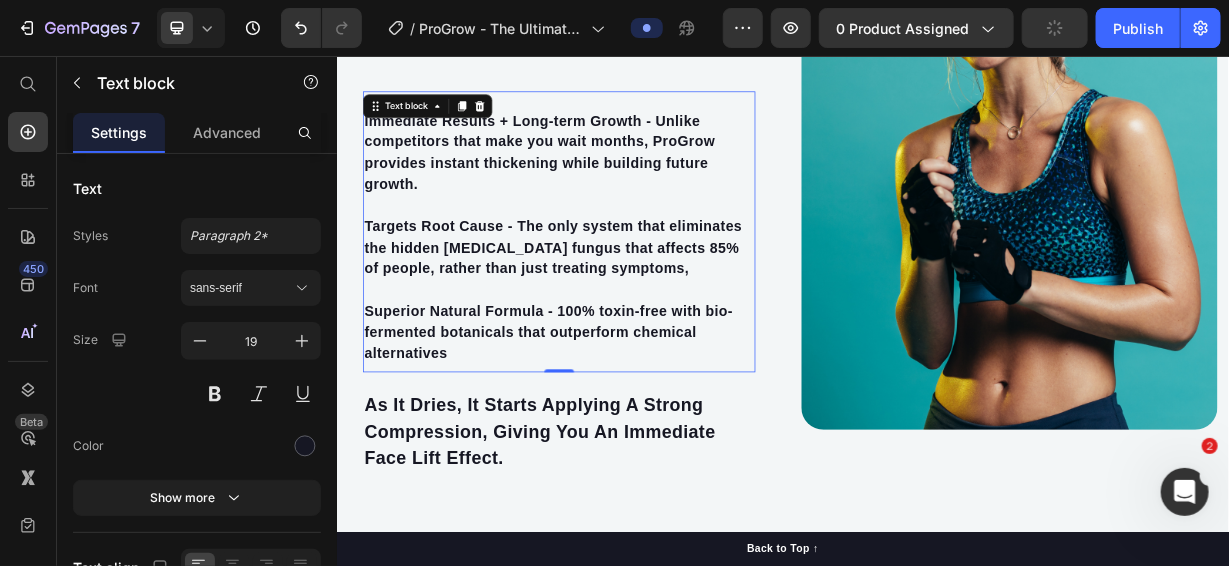 click on "⁠⁠⁠⁠⁠⁠⁠ Superior Natural Formula - 100% toxin-free with bio-fermented botanicals that outperform chemical alternatives" at bounding box center (635, 414) 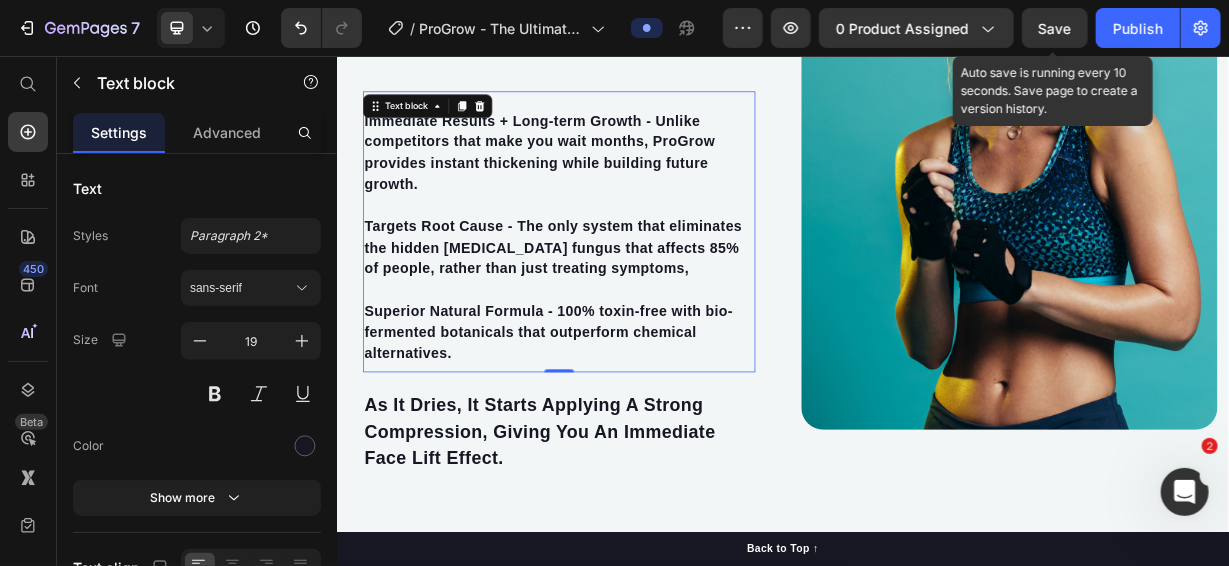 drag, startPoint x: 1034, startPoint y: 33, endPoint x: 1012, endPoint y: 56, distance: 31.827662 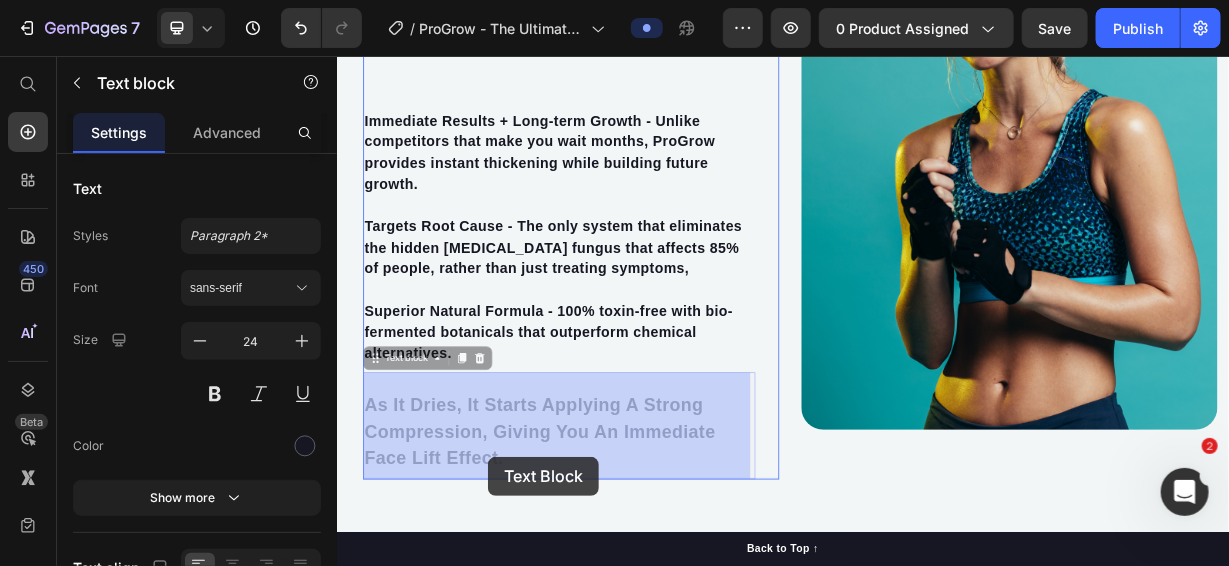 drag, startPoint x: 559, startPoint y: 596, endPoint x: 539, endPoint y: 594, distance: 20.09975 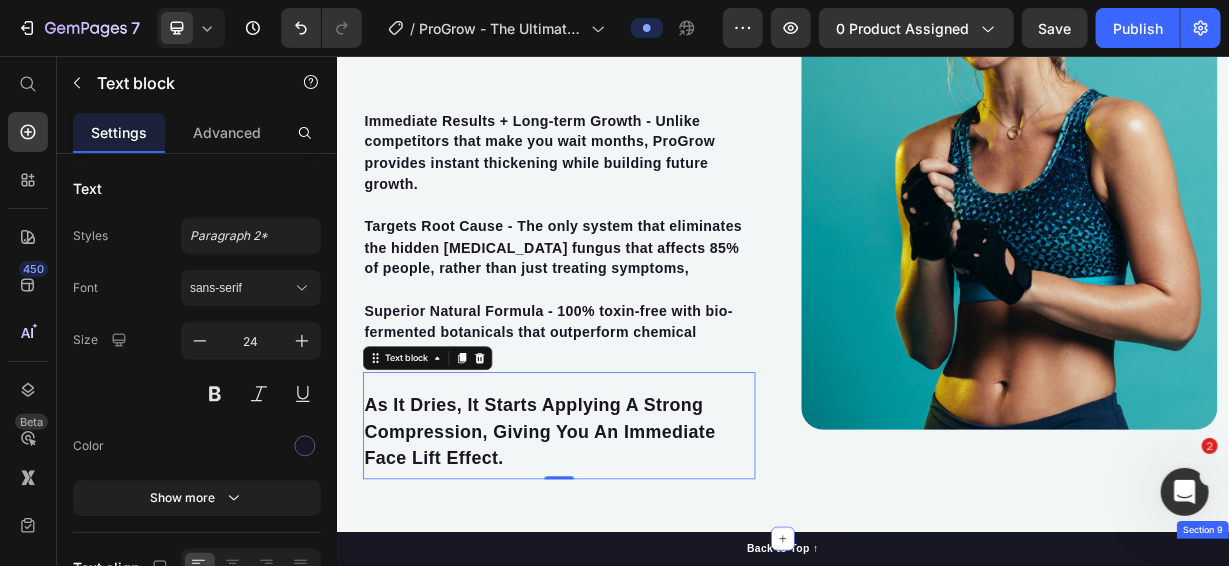 scroll, scrollTop: 5834, scrollLeft: 0, axis: vertical 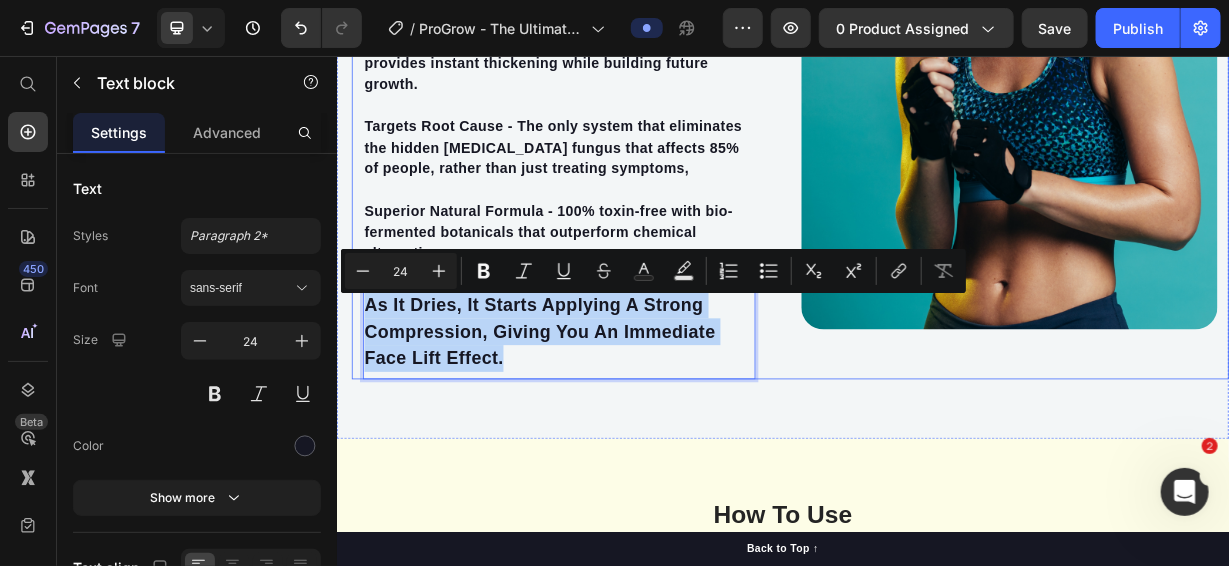 drag, startPoint x: 557, startPoint y: 459, endPoint x: 364, endPoint y: 395, distance: 203.3347 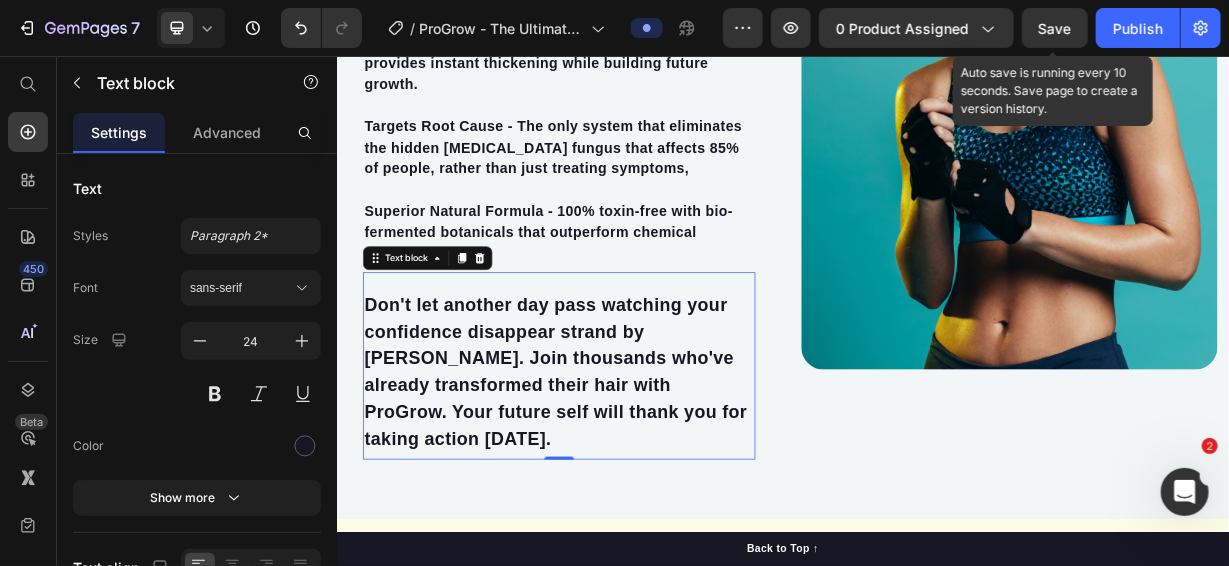 click on "Save" at bounding box center (1055, 28) 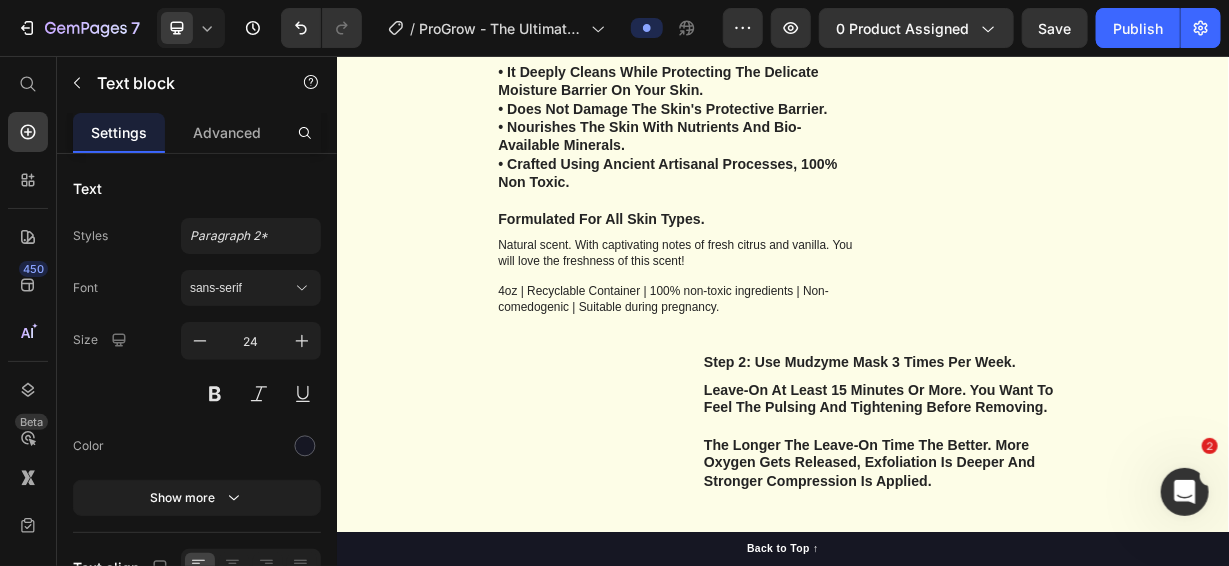 scroll, scrollTop: 6634, scrollLeft: 0, axis: vertical 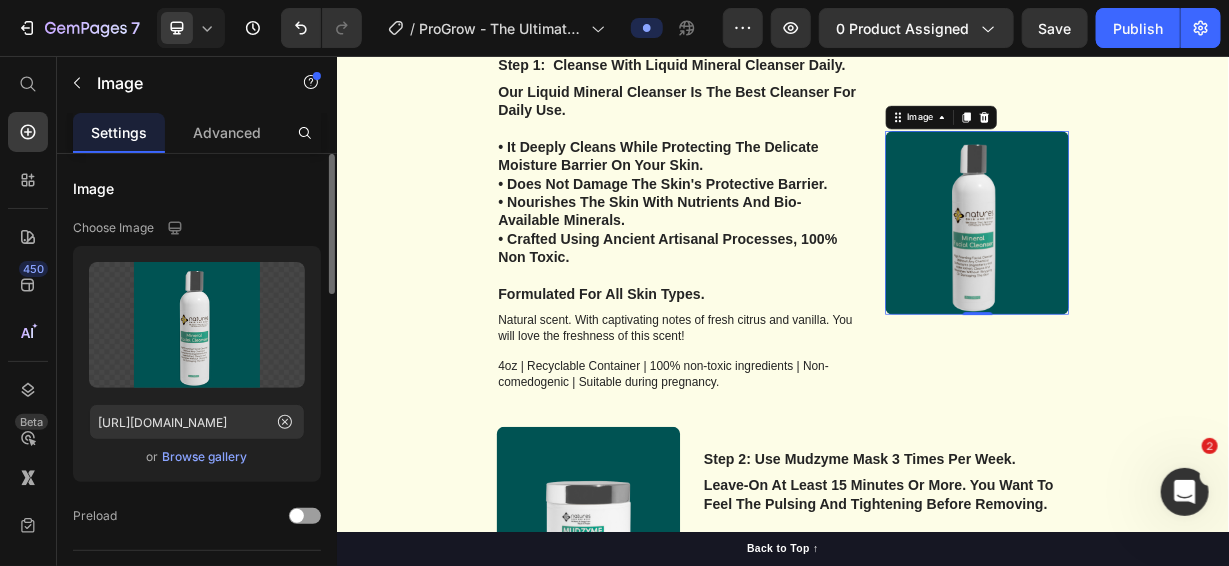 click on "Browse gallery" at bounding box center (205, 457) 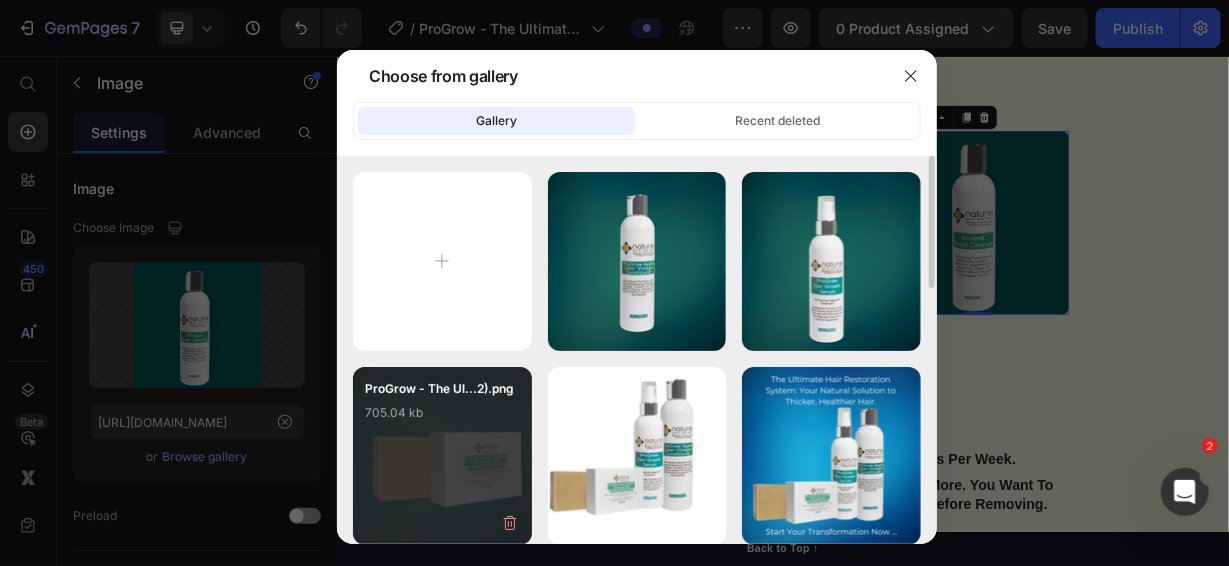 click on "ProGrow - The Ul...2).png 705.04 kb" at bounding box center [442, 419] 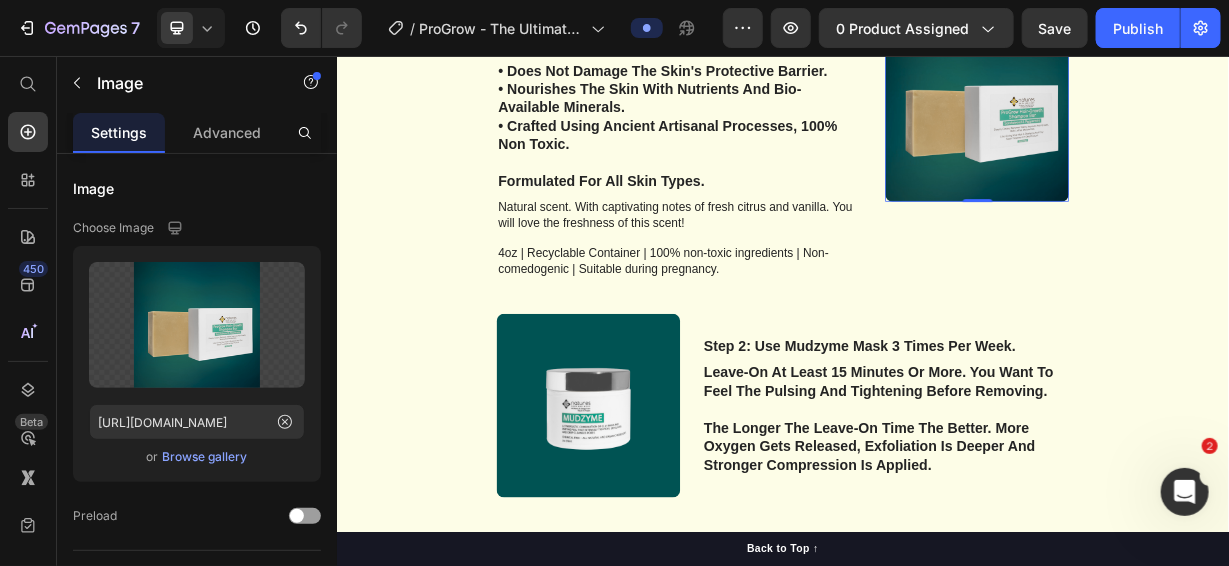 scroll, scrollTop: 6834, scrollLeft: 0, axis: vertical 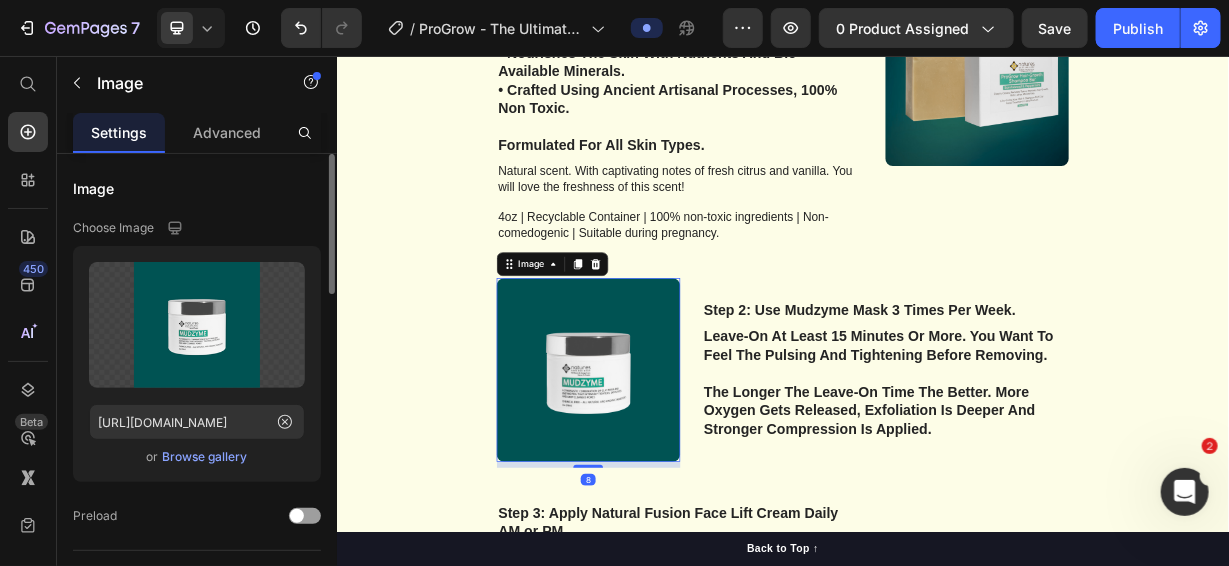 click on "Browse gallery" at bounding box center [205, 457] 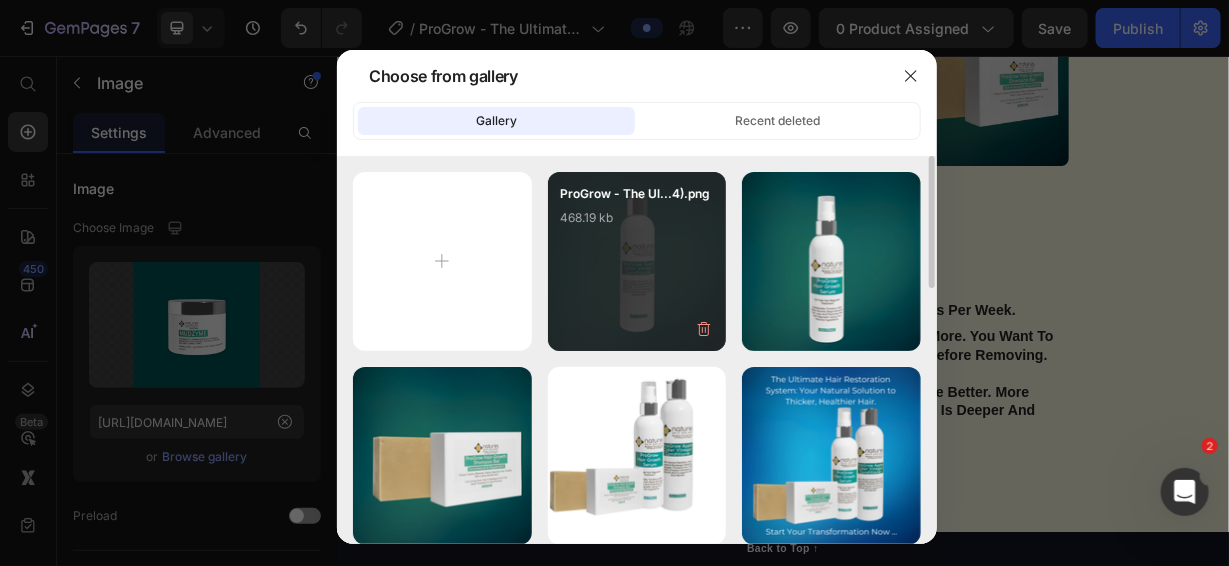 click on "ProGrow - The Ul...4).png 468.19 kb" at bounding box center [637, 261] 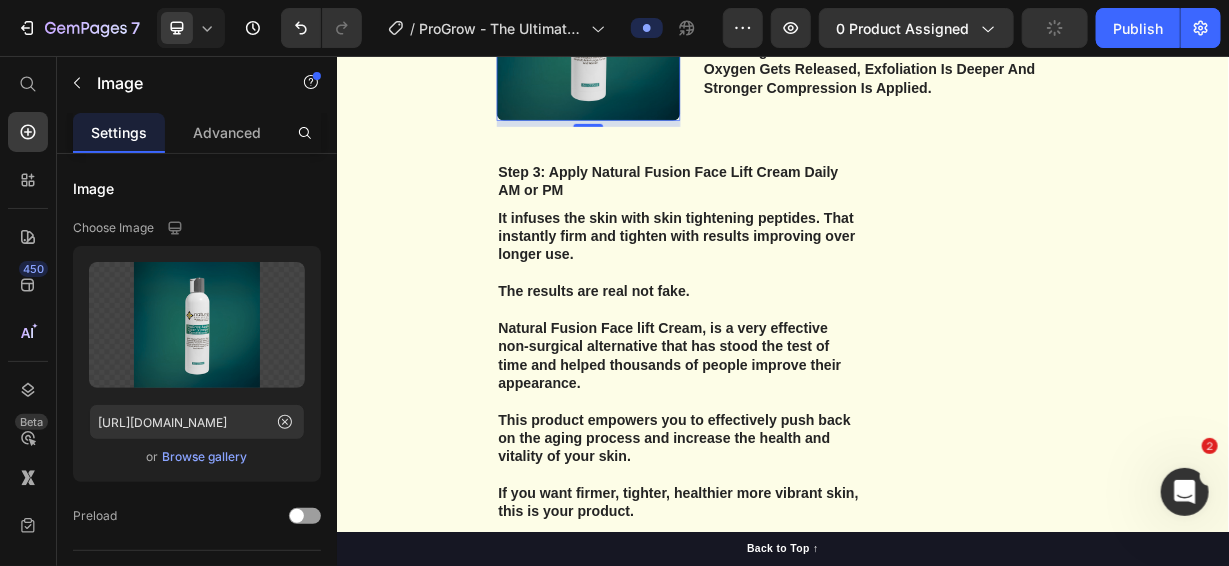 scroll, scrollTop: 7334, scrollLeft: 0, axis: vertical 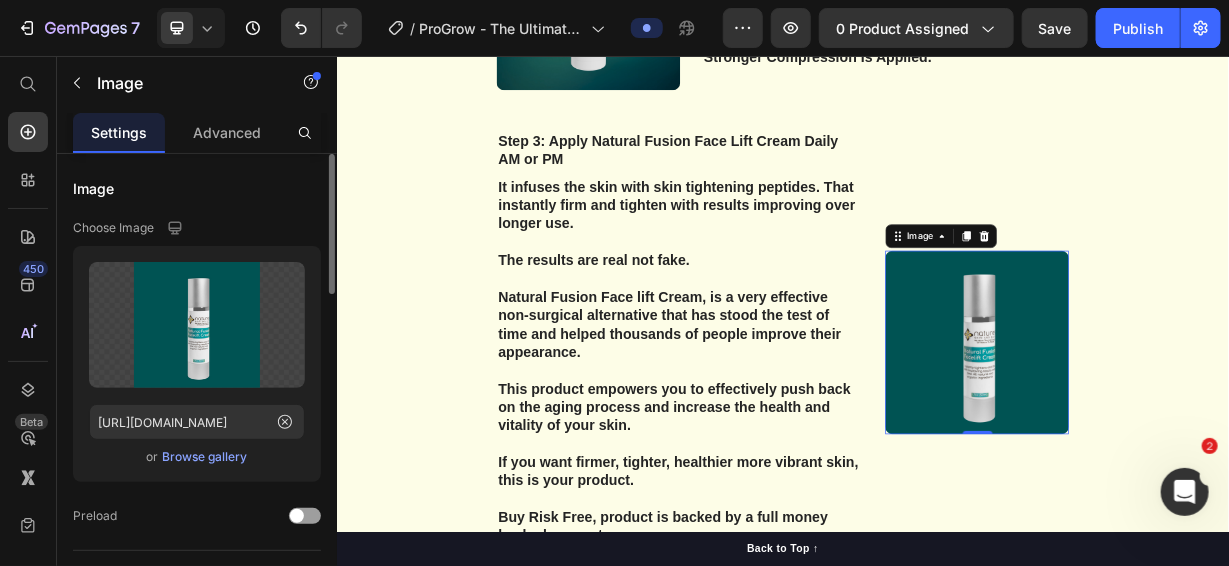 click on "Browse gallery" at bounding box center [205, 457] 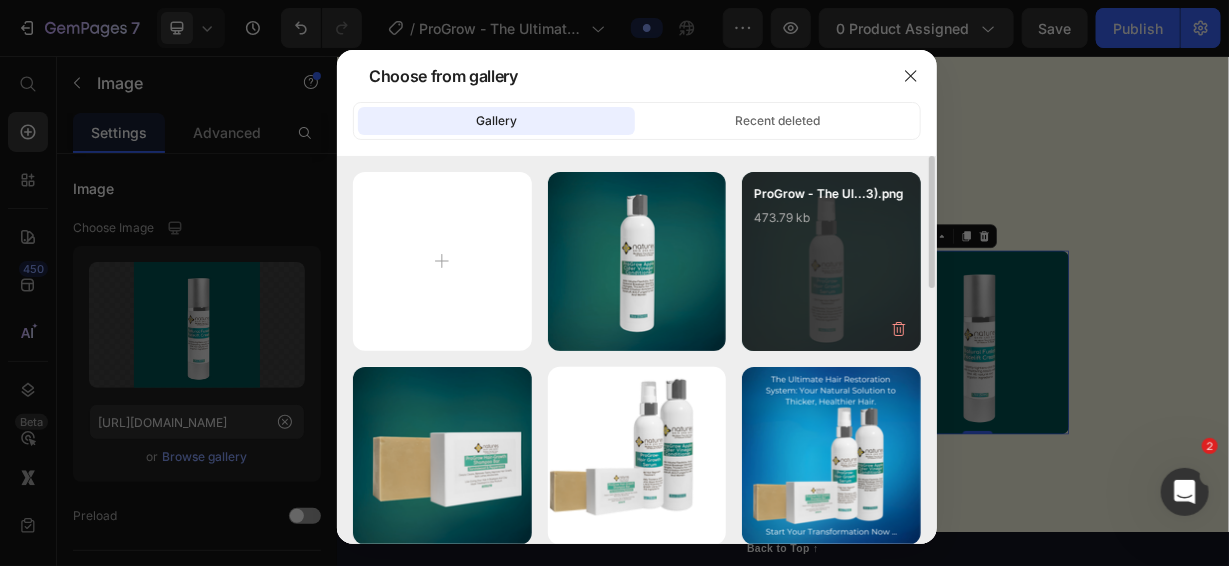 click on "ProGrow - The Ul...3).png 473.79 kb" at bounding box center [831, 261] 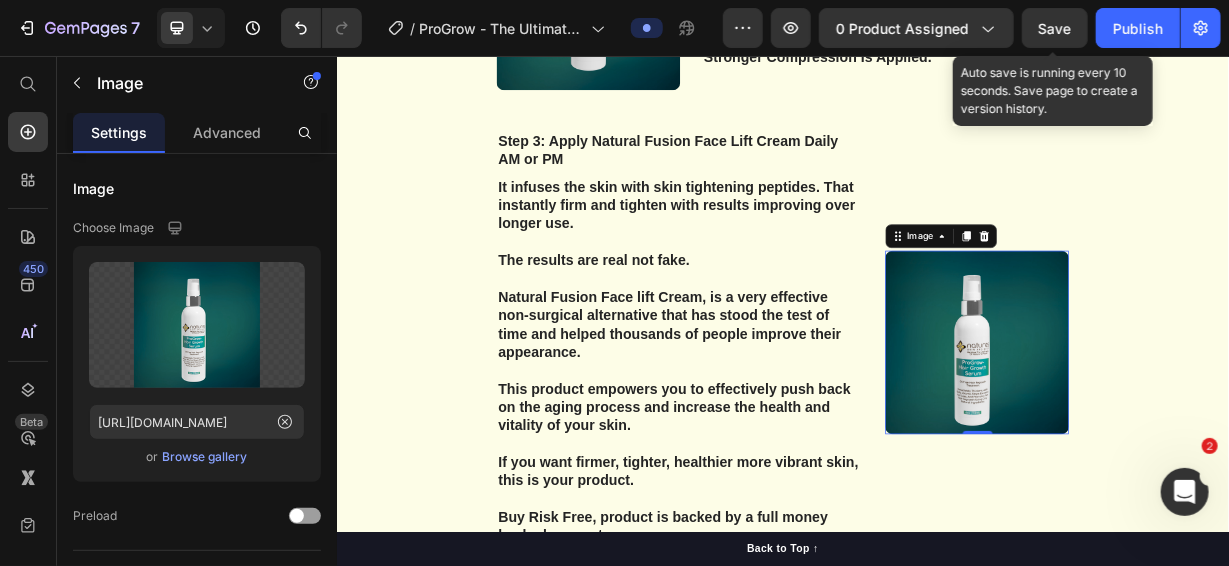 click on "Save" at bounding box center (1055, 28) 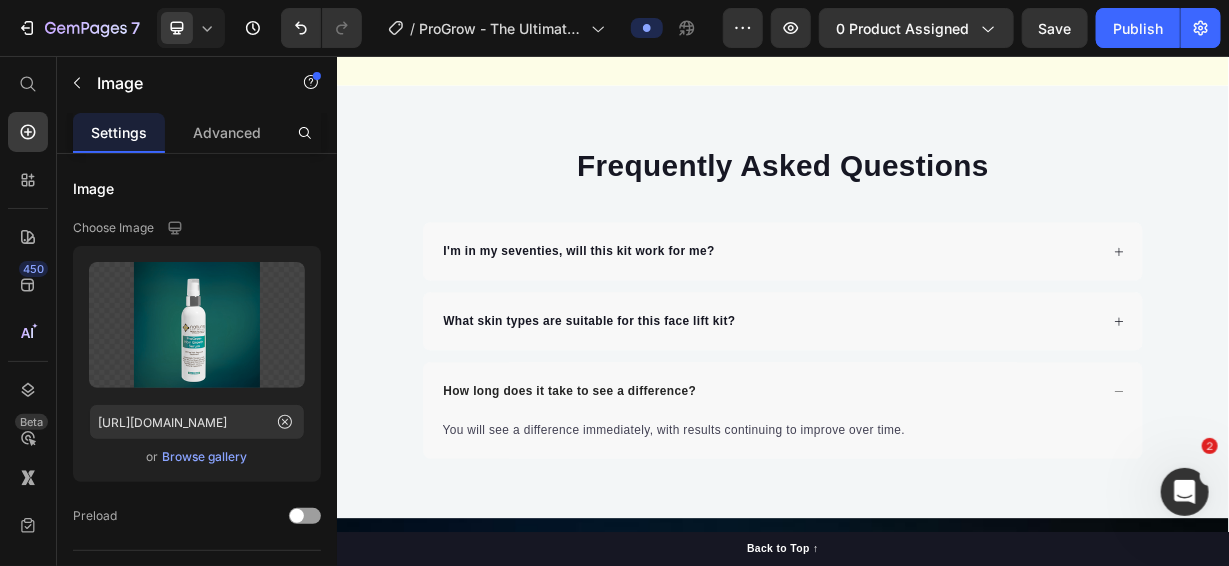scroll, scrollTop: 10834, scrollLeft: 0, axis: vertical 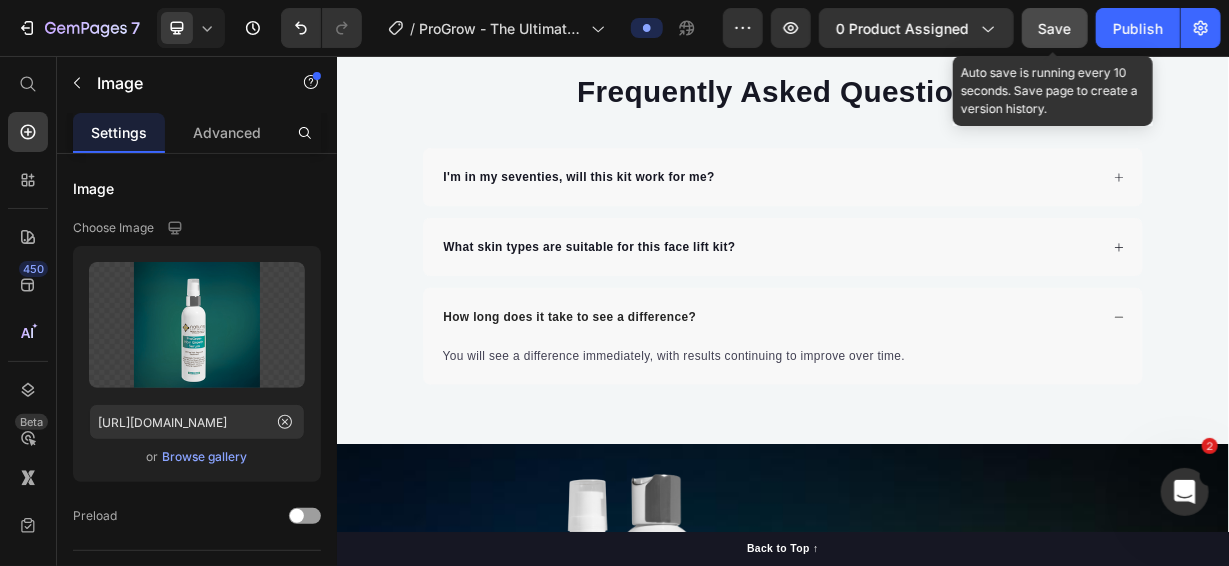 click on "Save" 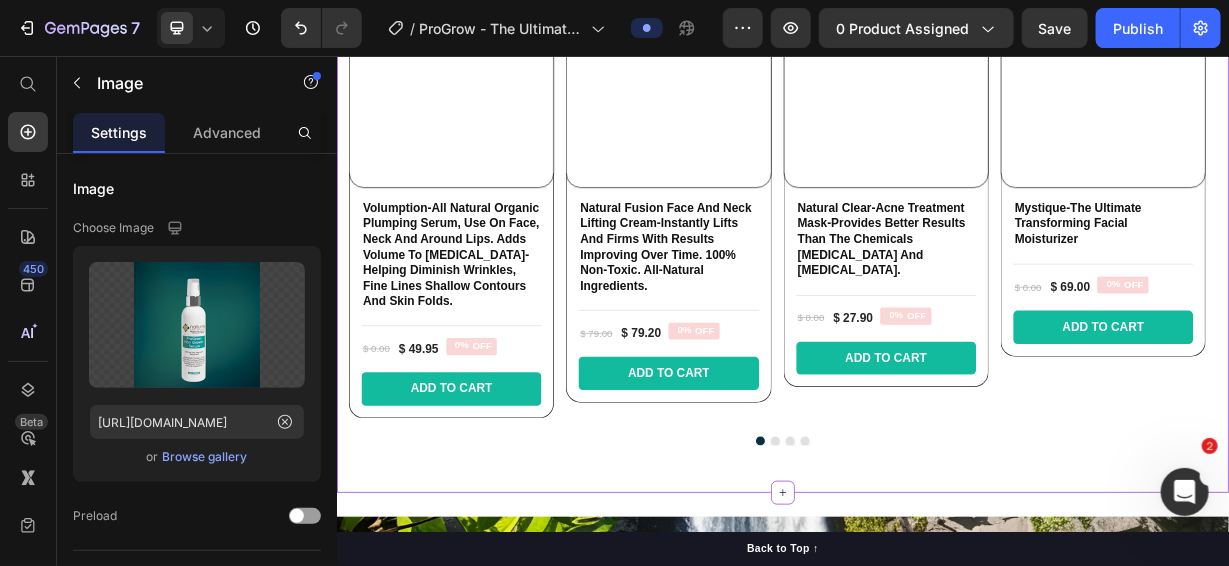 scroll, scrollTop: 13434, scrollLeft: 0, axis: vertical 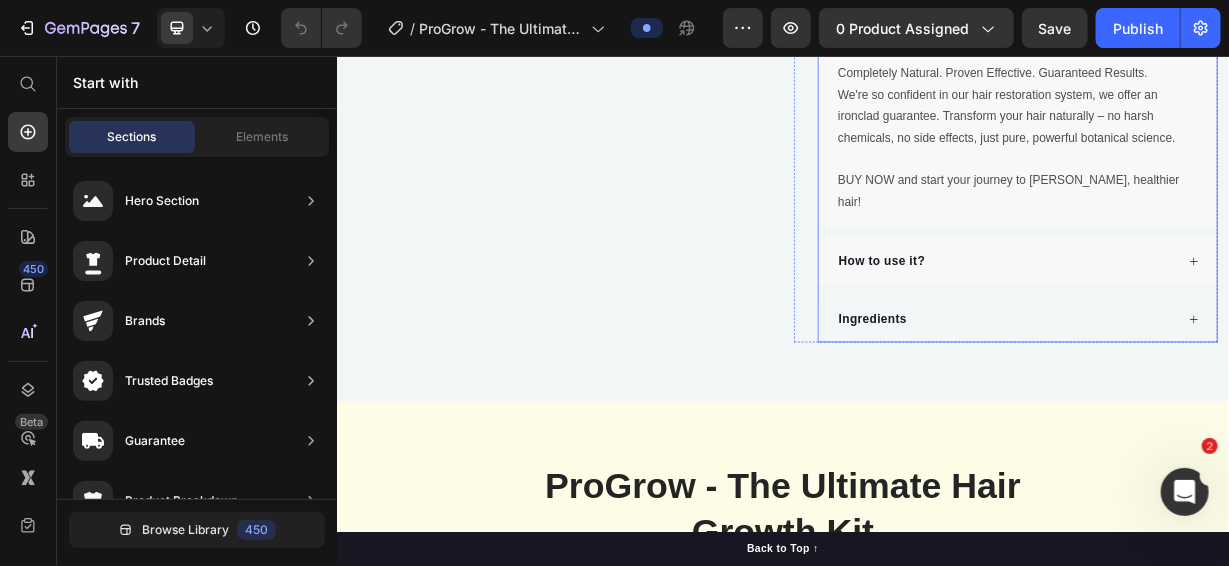 click on "How to use it?" at bounding box center (1237, 331) 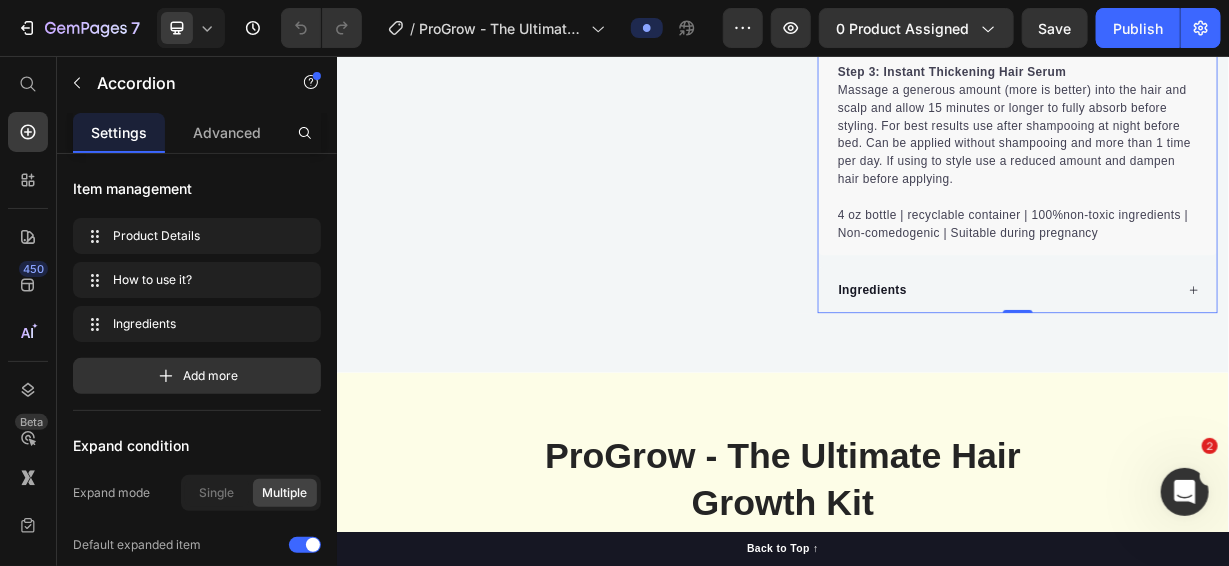 scroll, scrollTop: 3699, scrollLeft: 0, axis: vertical 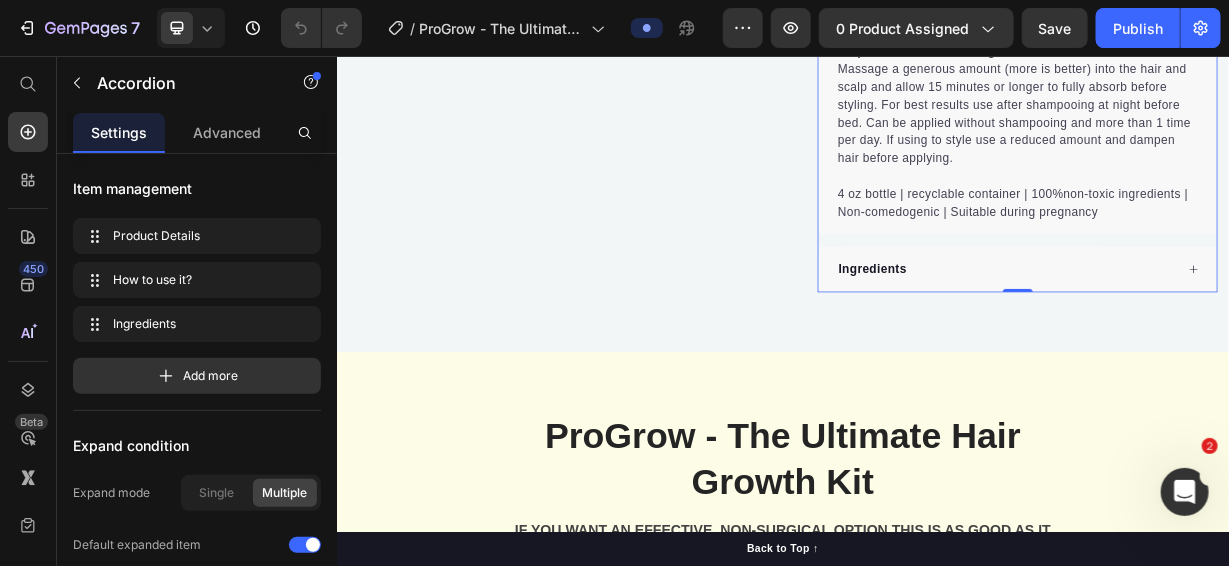 click 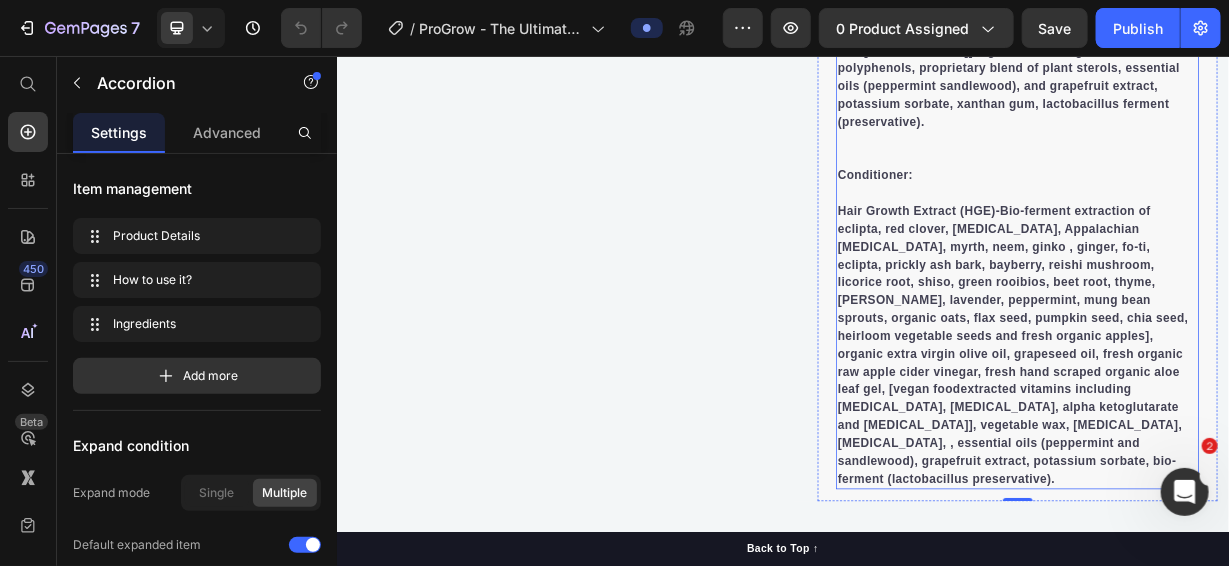 scroll, scrollTop: 4600, scrollLeft: 0, axis: vertical 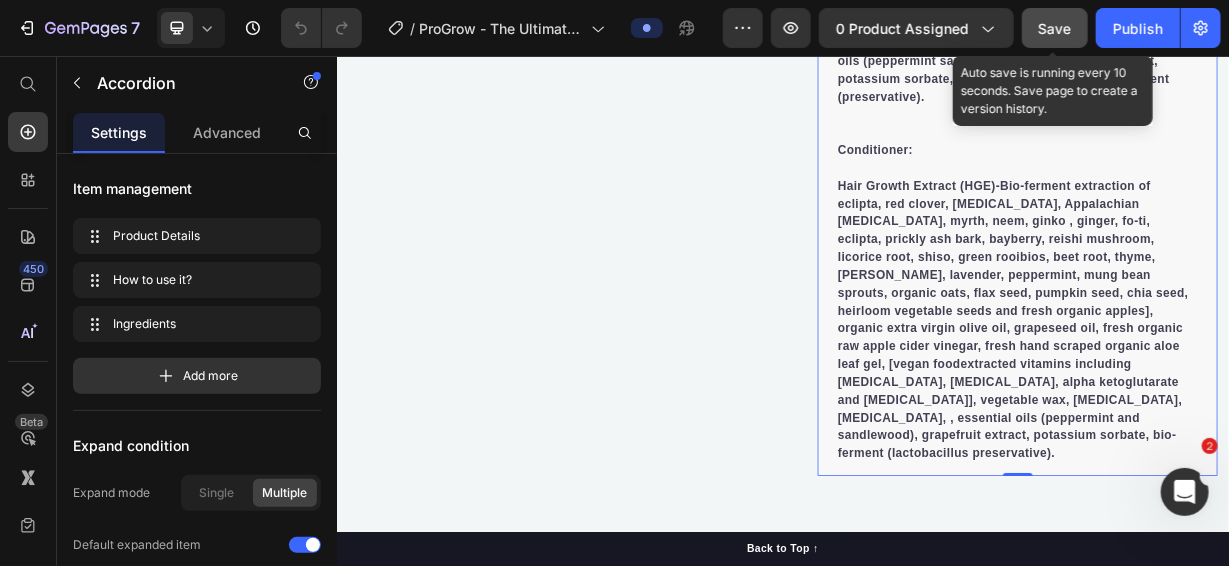 click on "Save" at bounding box center [1055, 28] 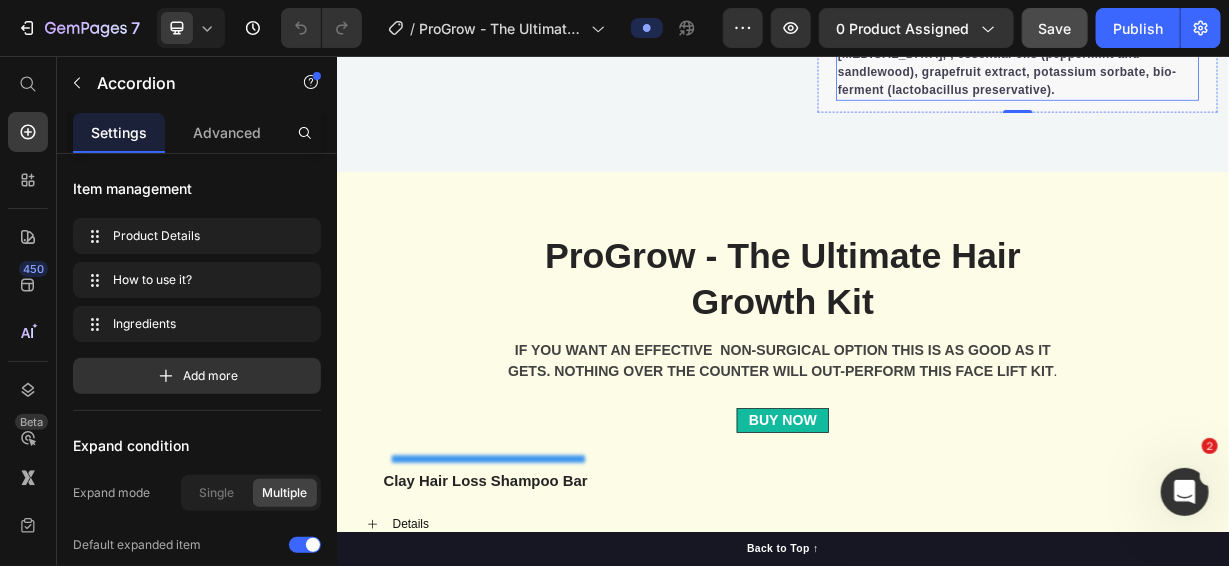 scroll, scrollTop: 5100, scrollLeft: 0, axis: vertical 